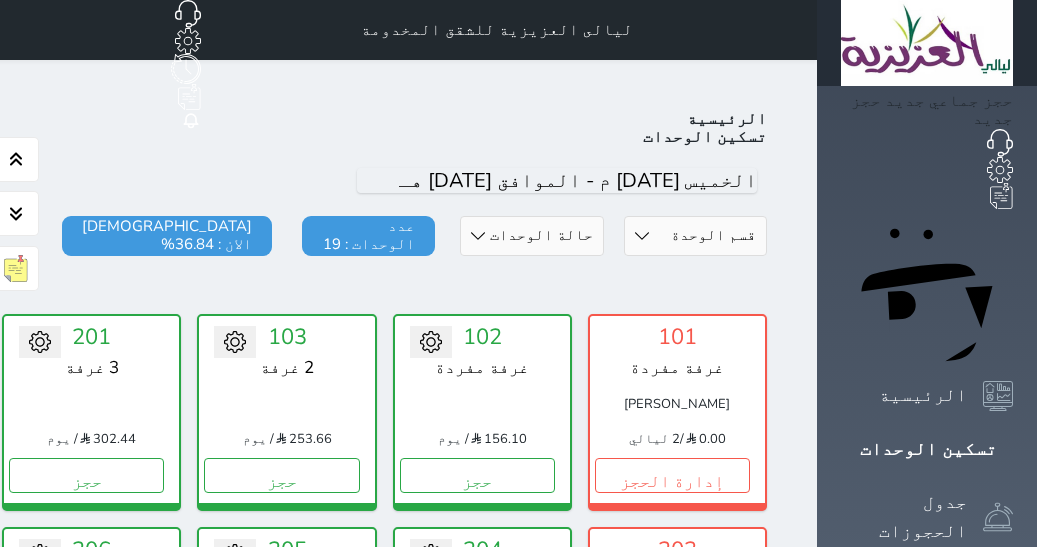 scroll, scrollTop: 803, scrollLeft: 0, axis: vertical 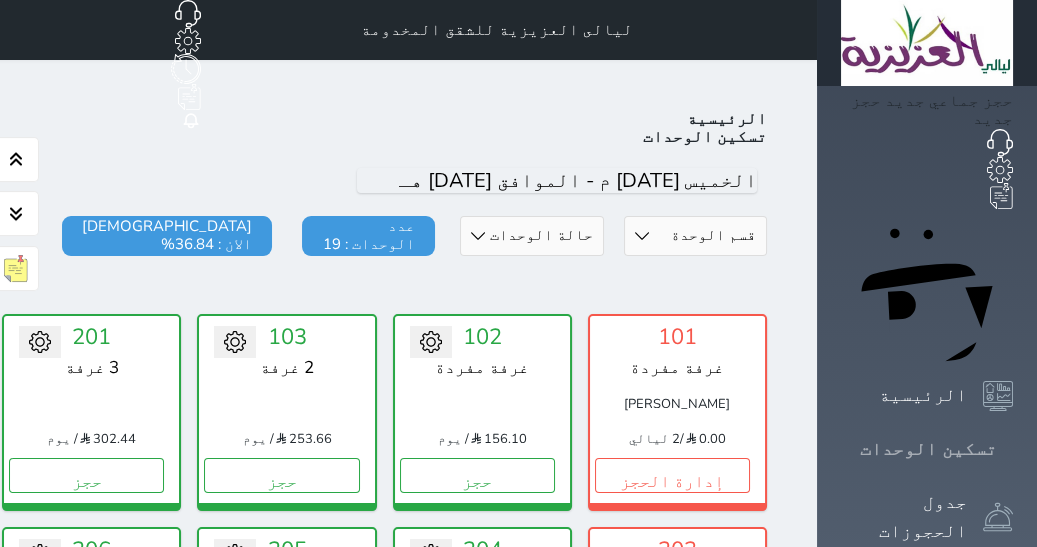 click 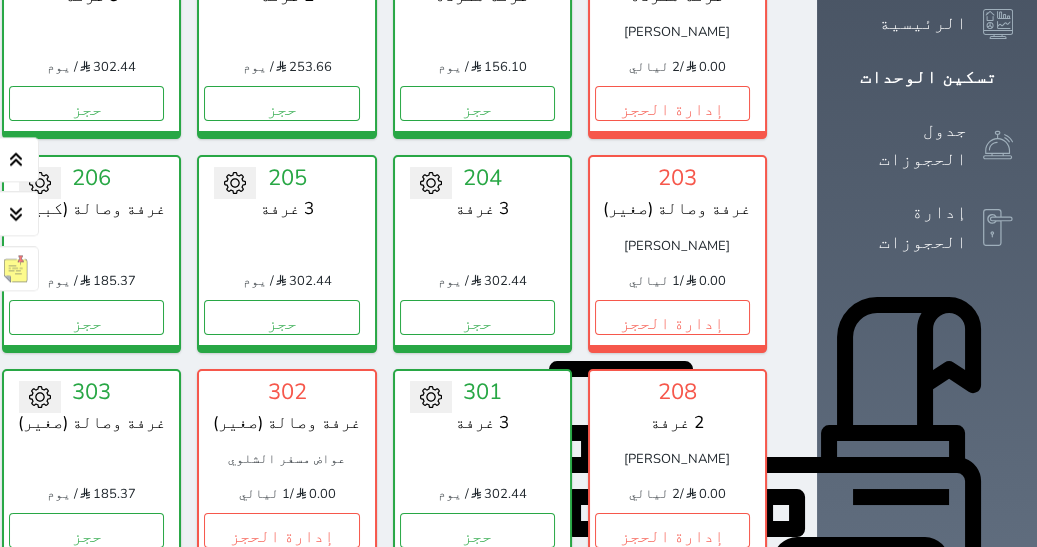 scroll, scrollTop: 369, scrollLeft: 0, axis: vertical 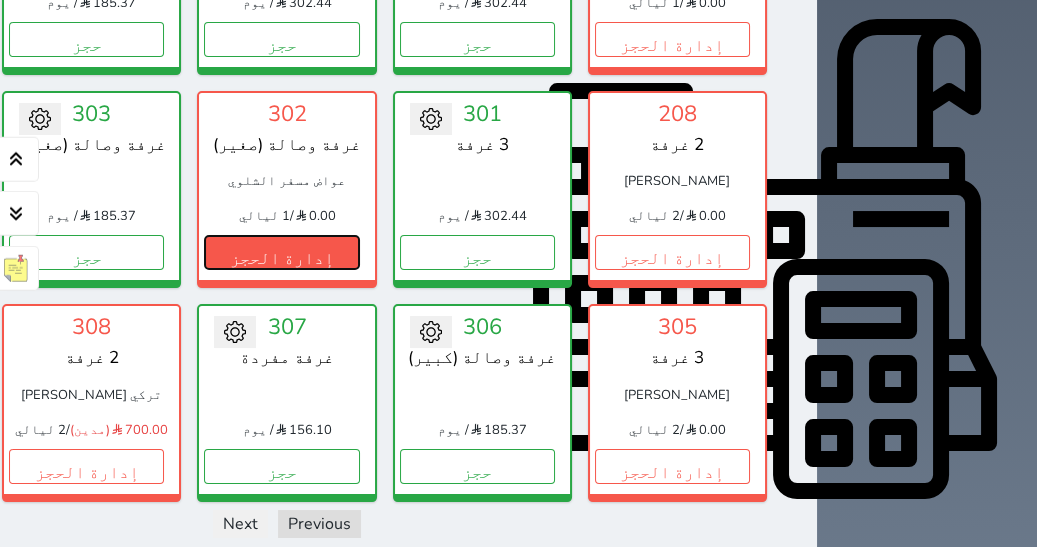 click on "إدارة الحجز" at bounding box center [281, 252] 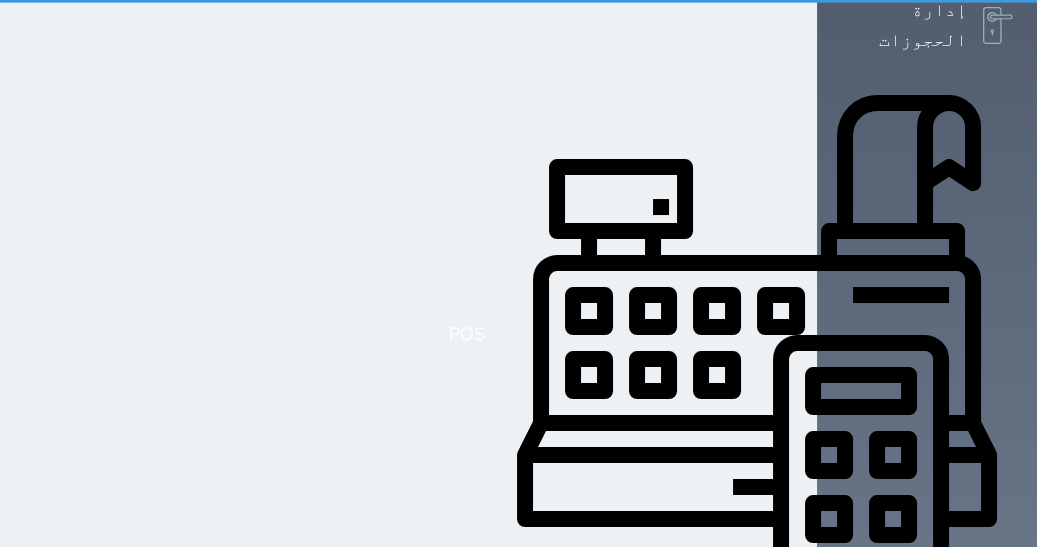 scroll, scrollTop: 0, scrollLeft: 0, axis: both 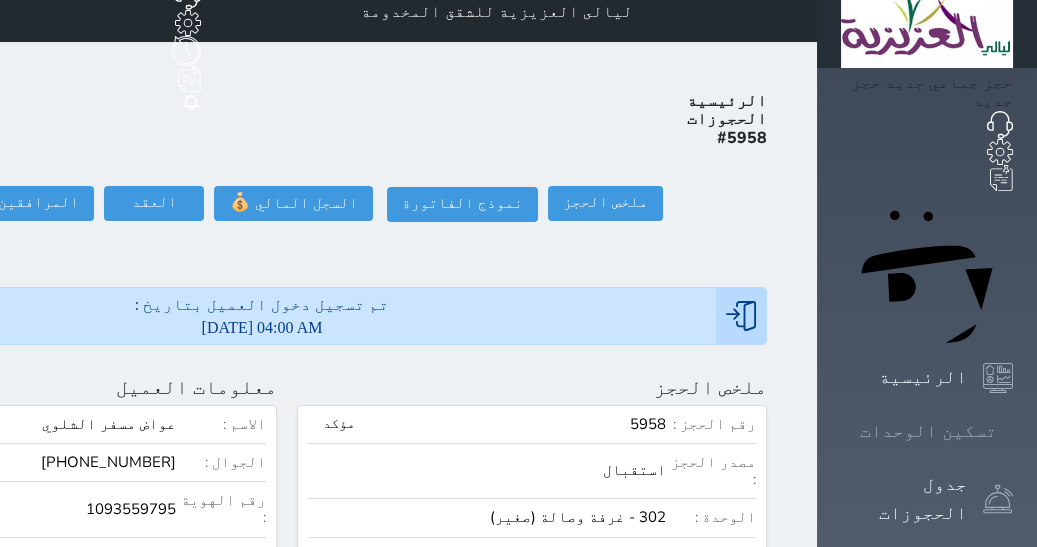 click 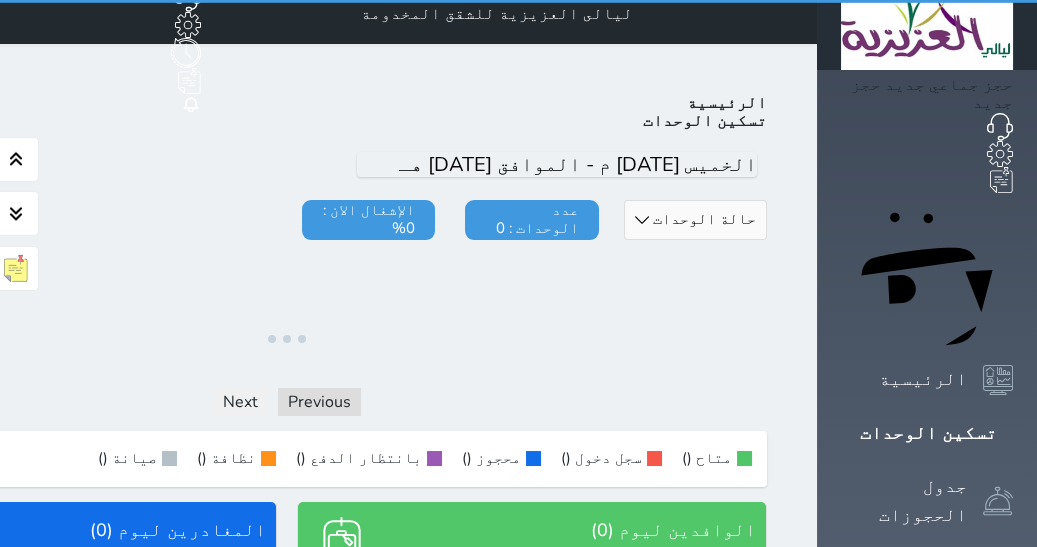 scroll, scrollTop: 0, scrollLeft: 0, axis: both 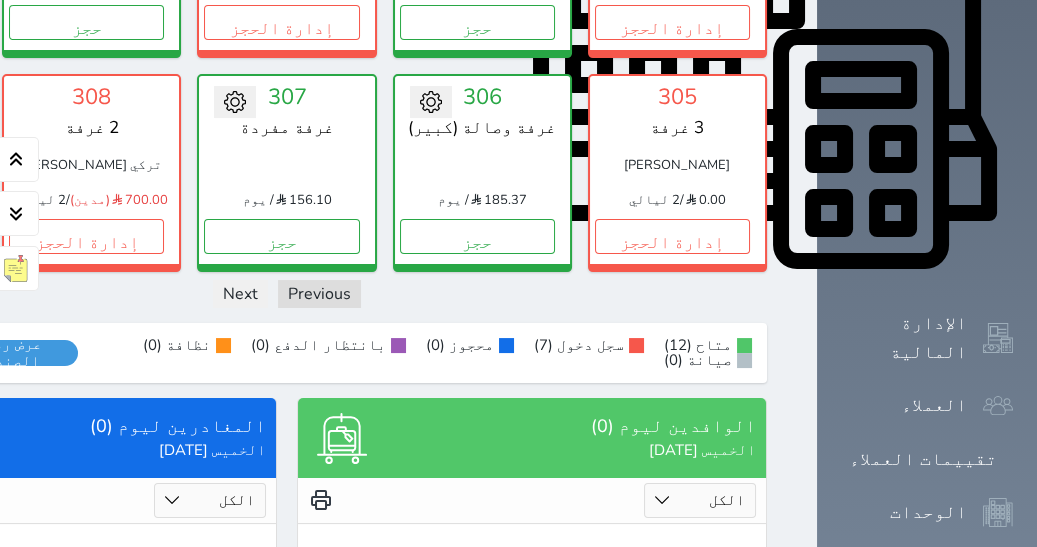 click on "إدارة الحجز" at bounding box center [-109, 22] 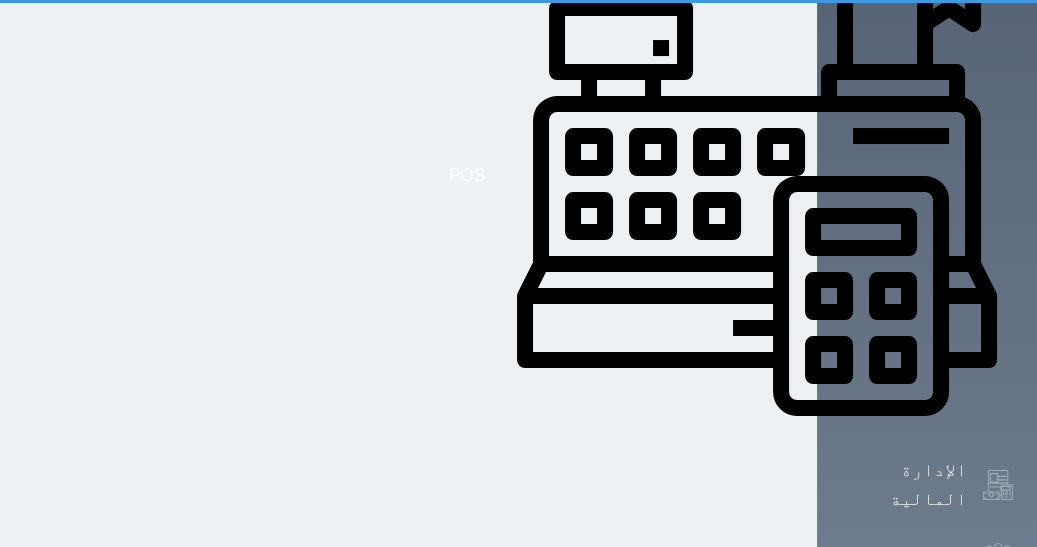 scroll, scrollTop: 0, scrollLeft: 0, axis: both 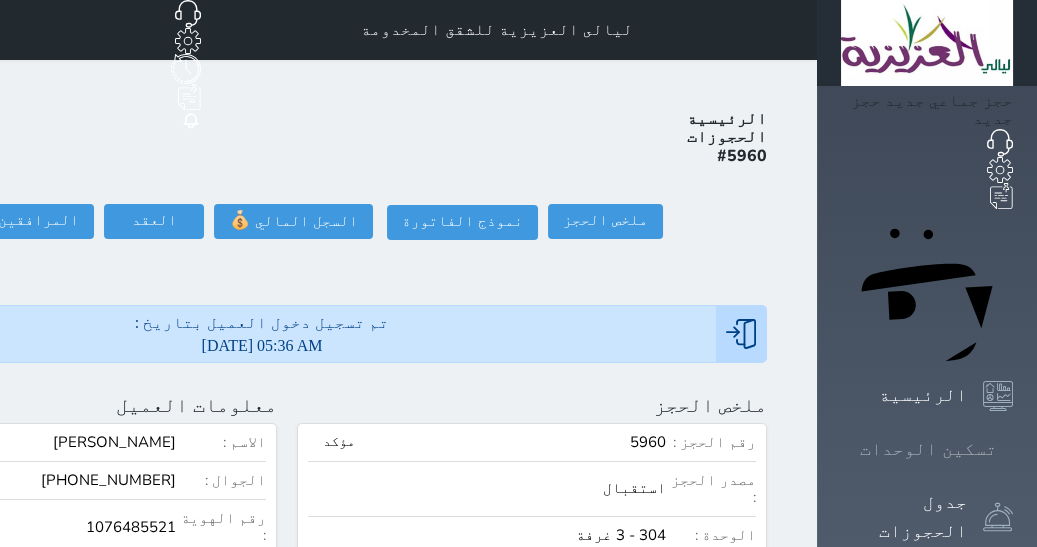 click 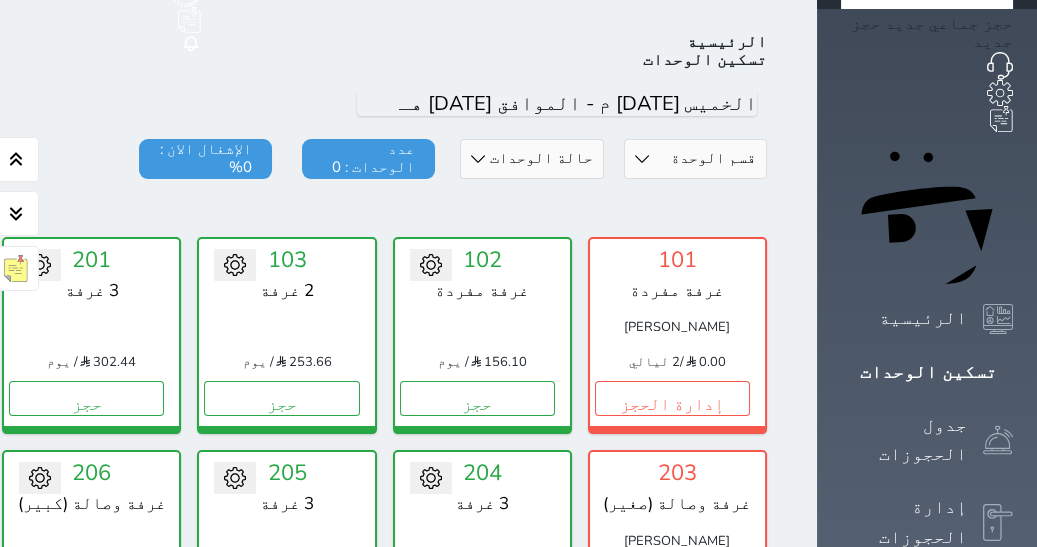 drag, startPoint x: 1028, startPoint y: 71, endPoint x: 1035, endPoint y: 88, distance: 18.384777 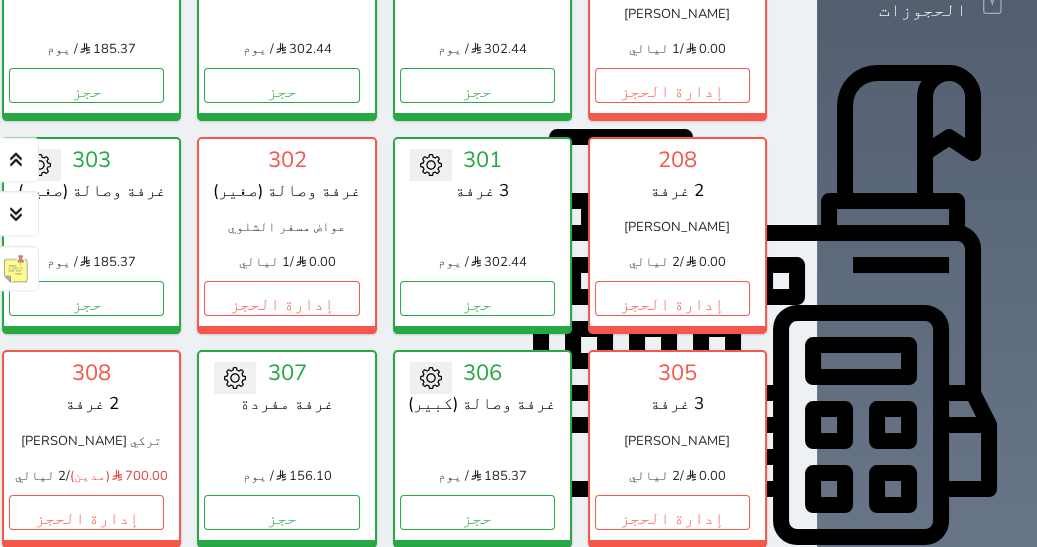 scroll, scrollTop: 608, scrollLeft: 0, axis: vertical 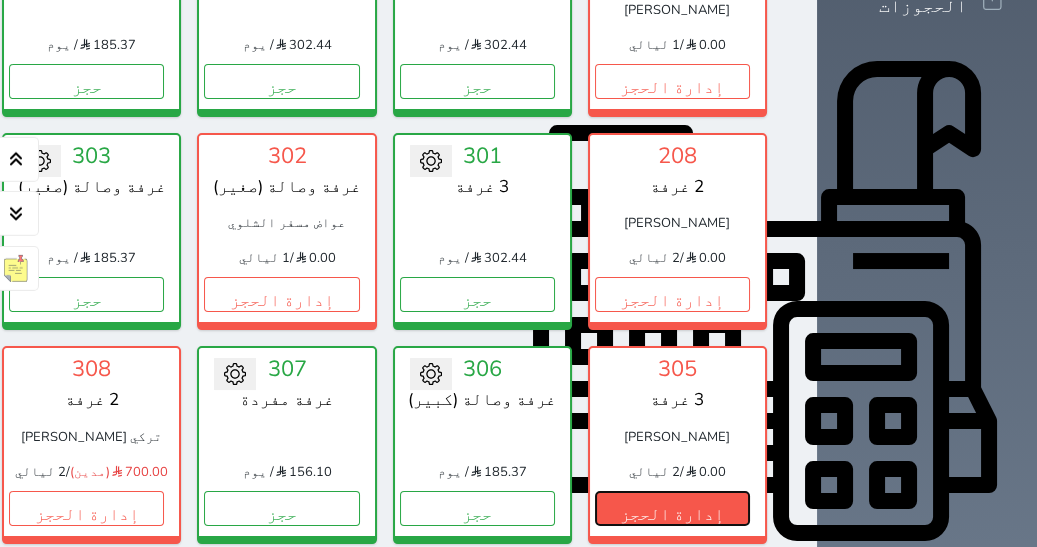 click on "إدارة الحجز" at bounding box center [672, 508] 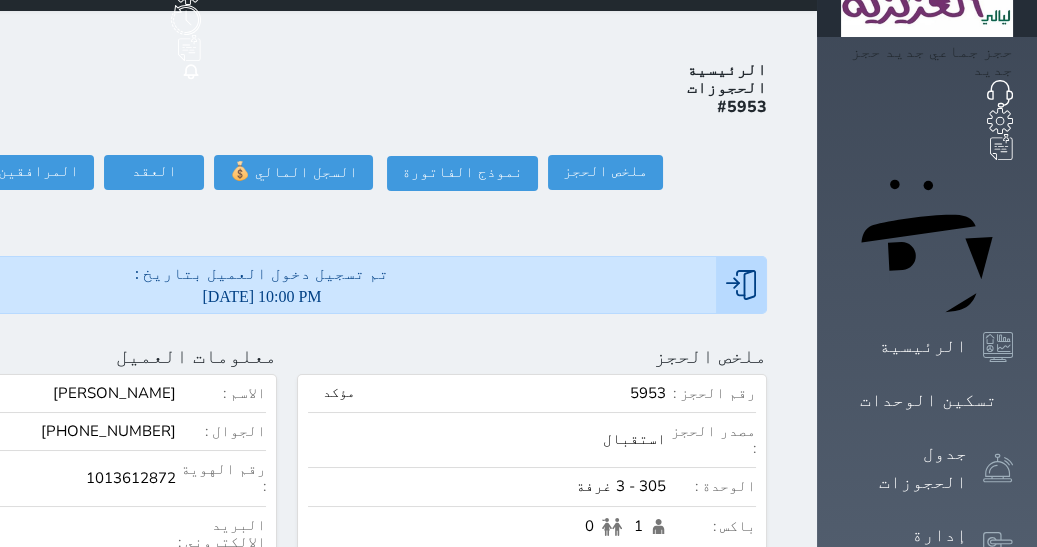 scroll, scrollTop: 0, scrollLeft: 0, axis: both 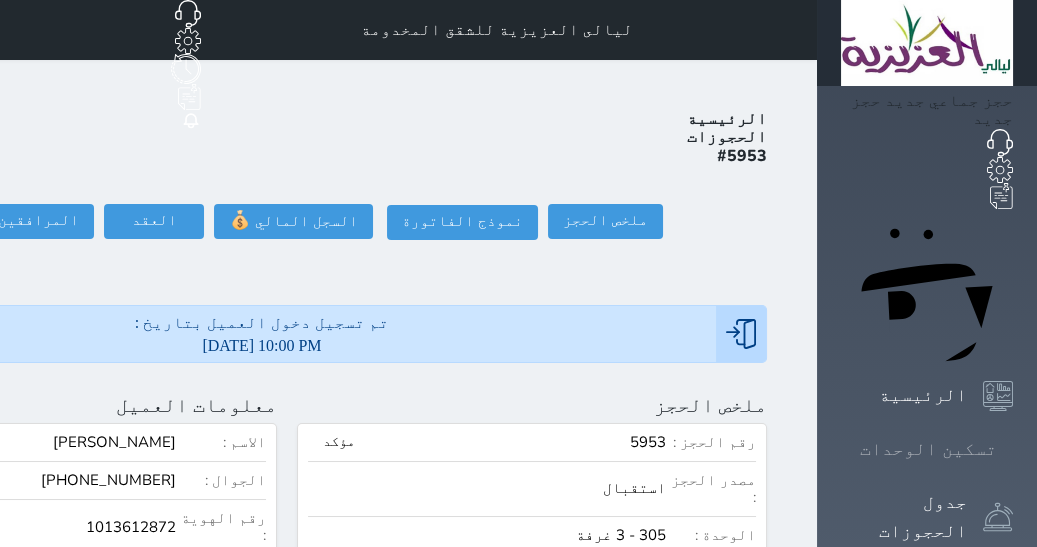 click 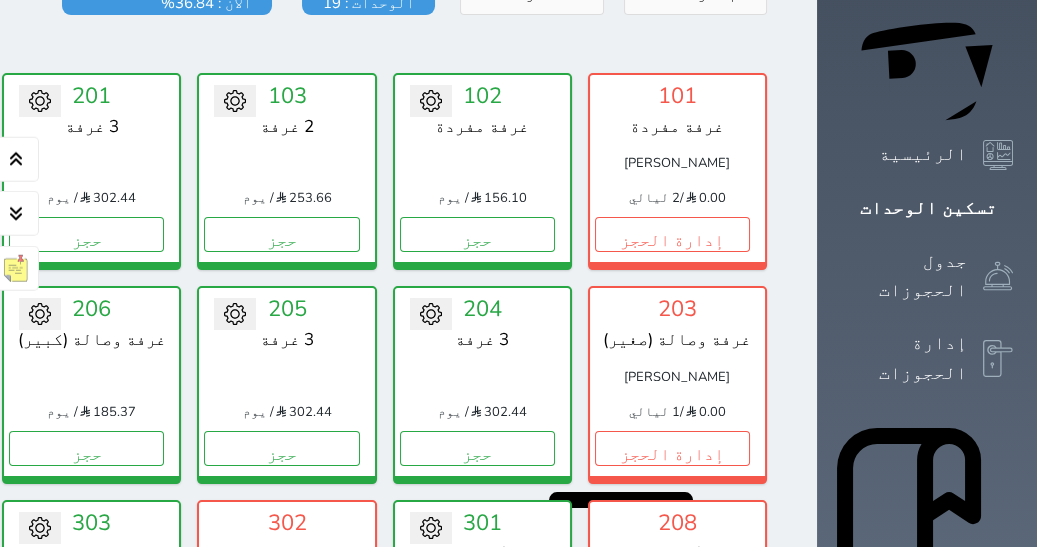 scroll, scrollTop: 264, scrollLeft: 0, axis: vertical 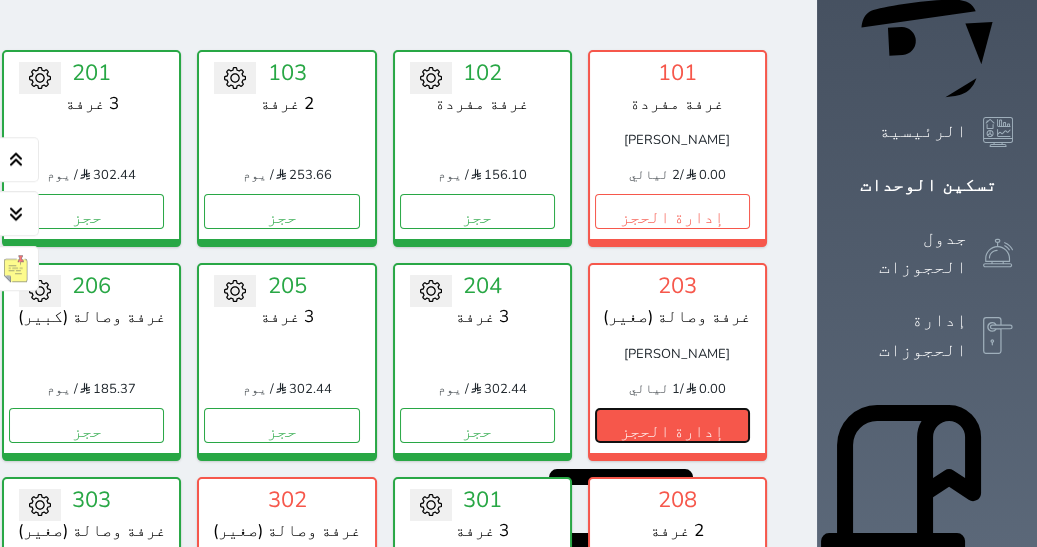 click on "إدارة الحجز" at bounding box center (672, 425) 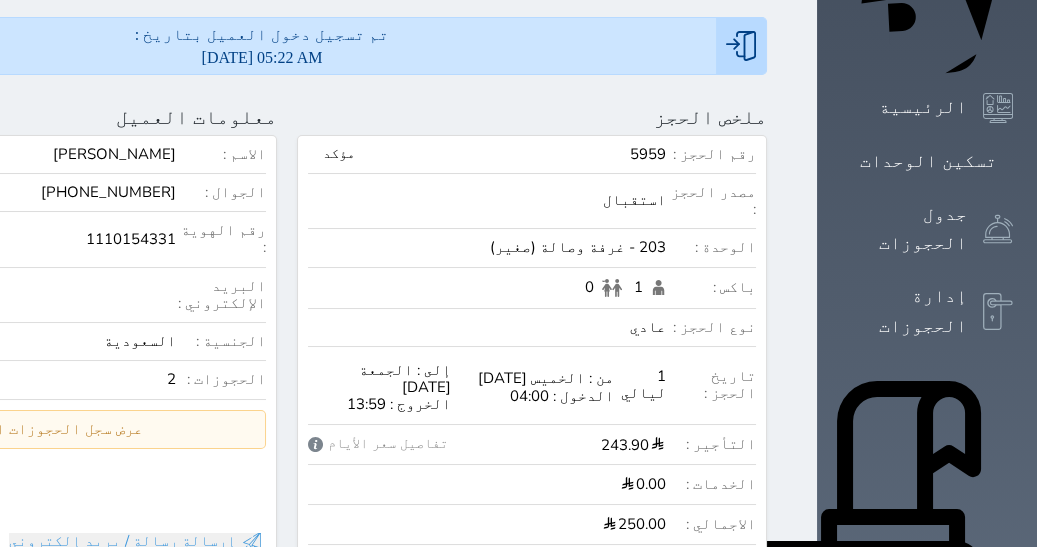 scroll, scrollTop: 203, scrollLeft: 0, axis: vertical 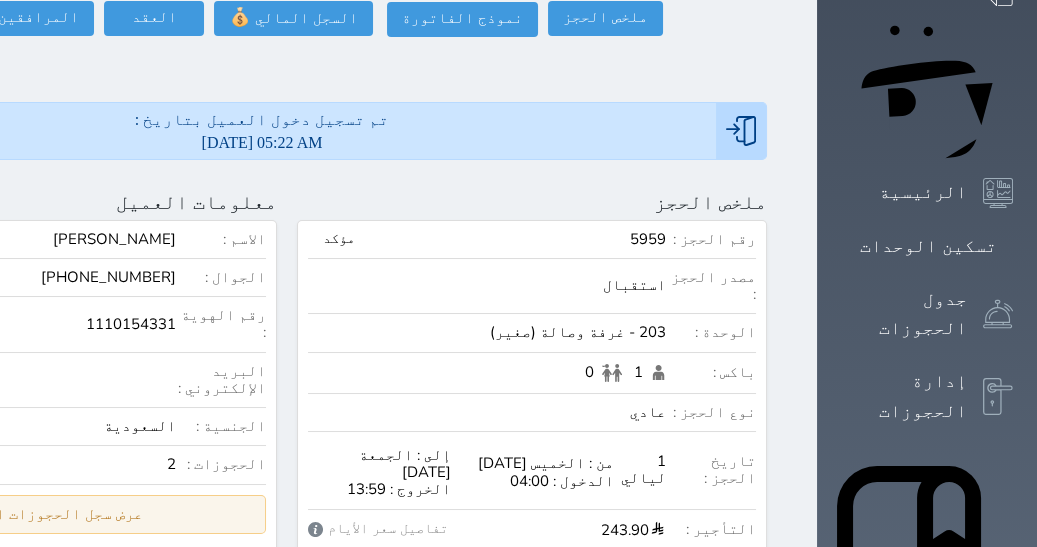 click on "عرض سجل الحجوزات السابقة" at bounding box center (42, 514) 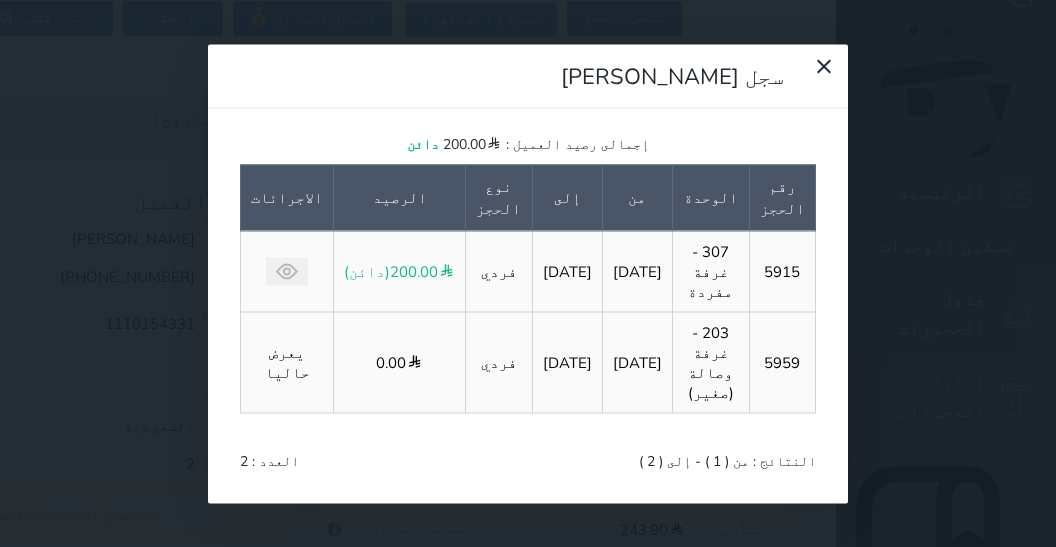 click on "سجل حجوزات [PERSON_NAME]               إجمالى رصيد العميل : 200.00    دائن         رقم الحجز   الوحدة   من   إلى   نوع الحجز   الرصيد   الاجرائات   5915   307 - غرفة مفردة   [DATE]   [DATE]   فردي   200.00   (دائن)   5959   203 - غرفة وصالة (صغير)   [DATE]   [DATE]   فردي   0.00    يعرض حاليا       النتائج  : من ( 1 ) - إلى  ( 2 )   العدد  : 2" at bounding box center (528, 273) 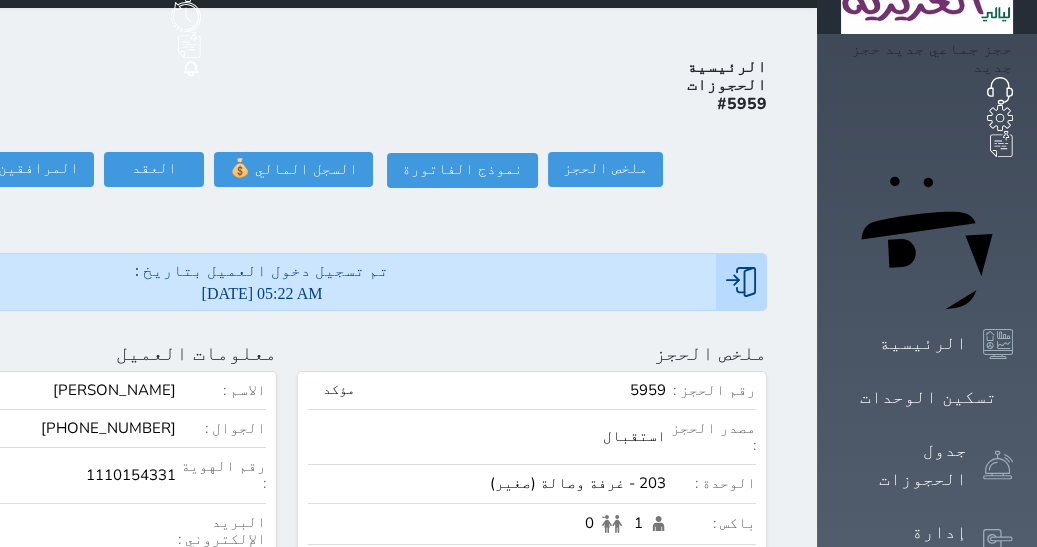 scroll, scrollTop: 0, scrollLeft: 0, axis: both 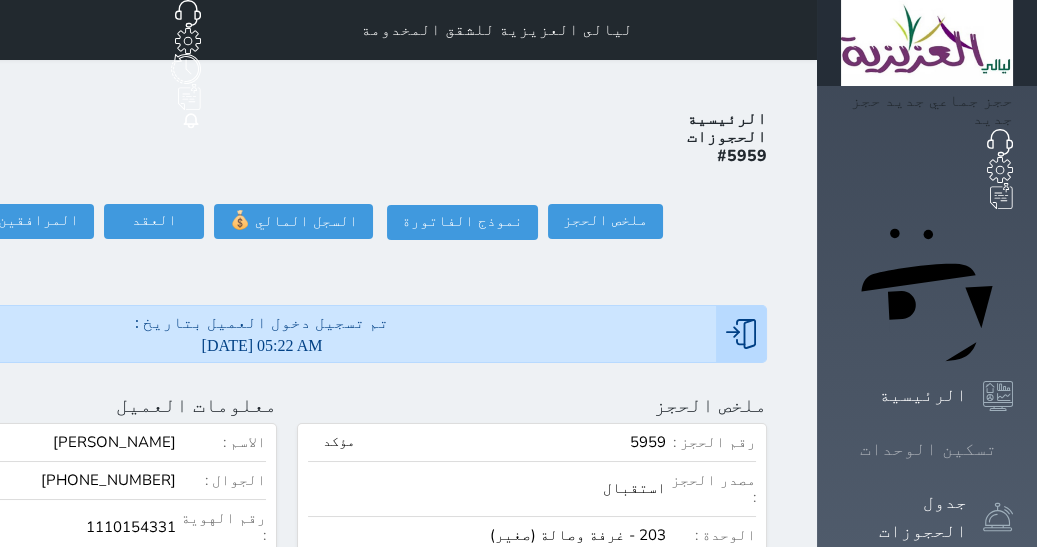click on "تسكين الوحدات" at bounding box center [928, 449] 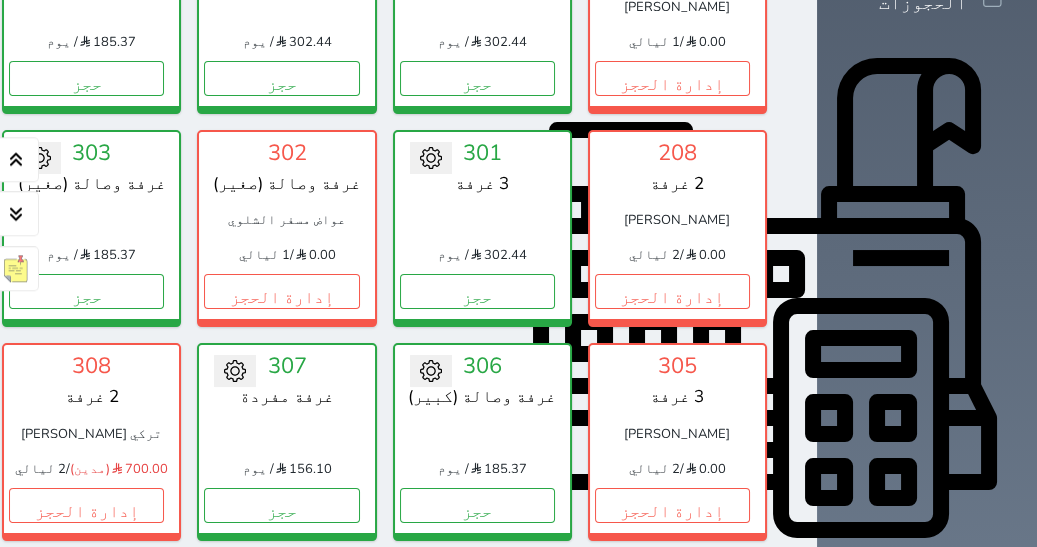 scroll, scrollTop: 628, scrollLeft: 0, axis: vertical 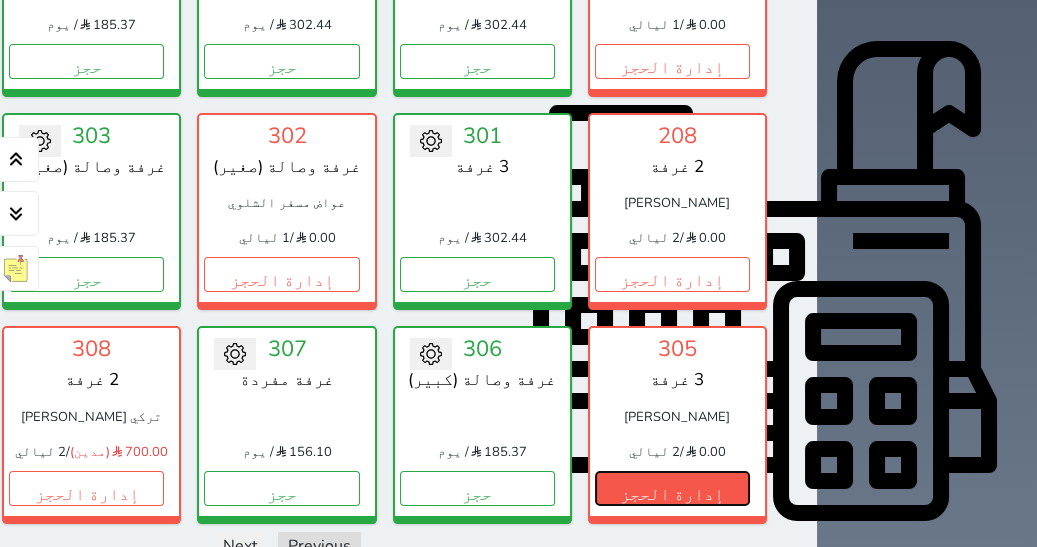 click on "إدارة الحجز" at bounding box center (672, 488) 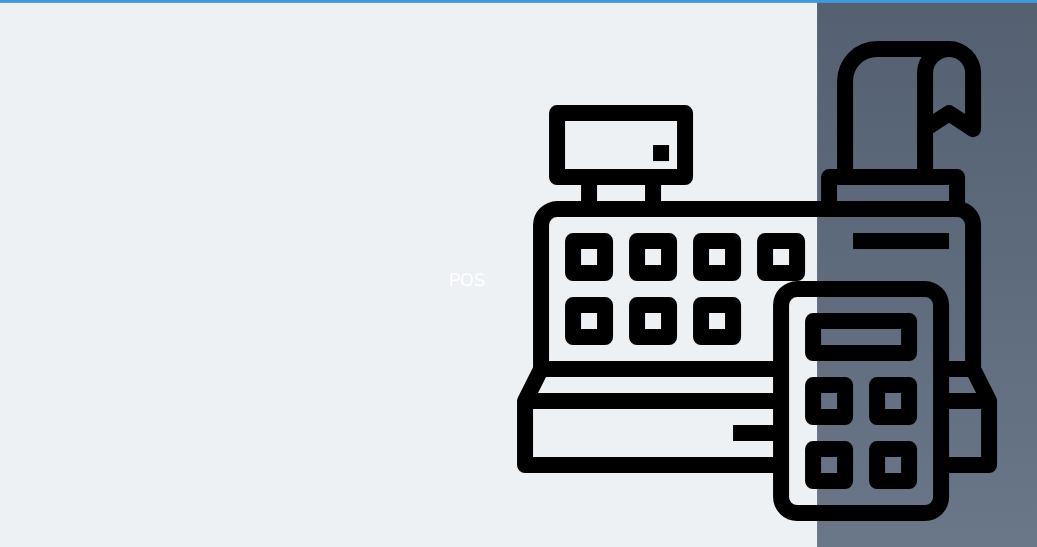 scroll, scrollTop: 0, scrollLeft: 0, axis: both 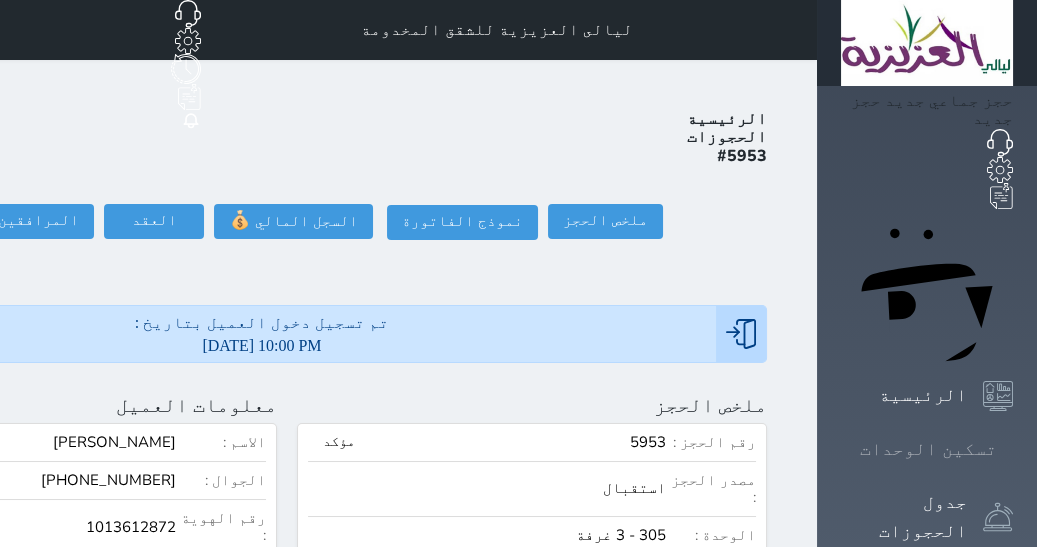 click 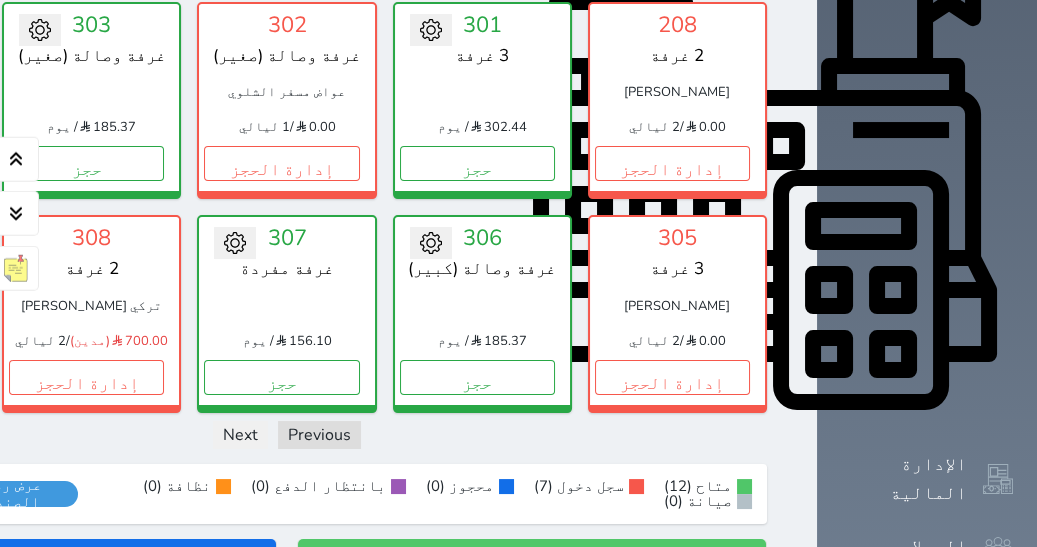 scroll, scrollTop: 747, scrollLeft: 0, axis: vertical 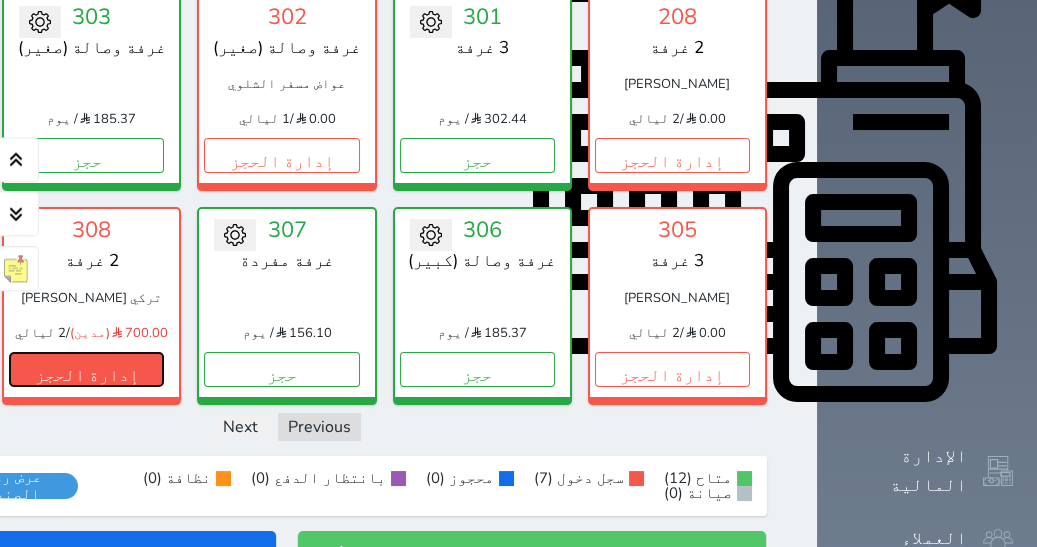 click on "إدارة الحجز" at bounding box center (86, 369) 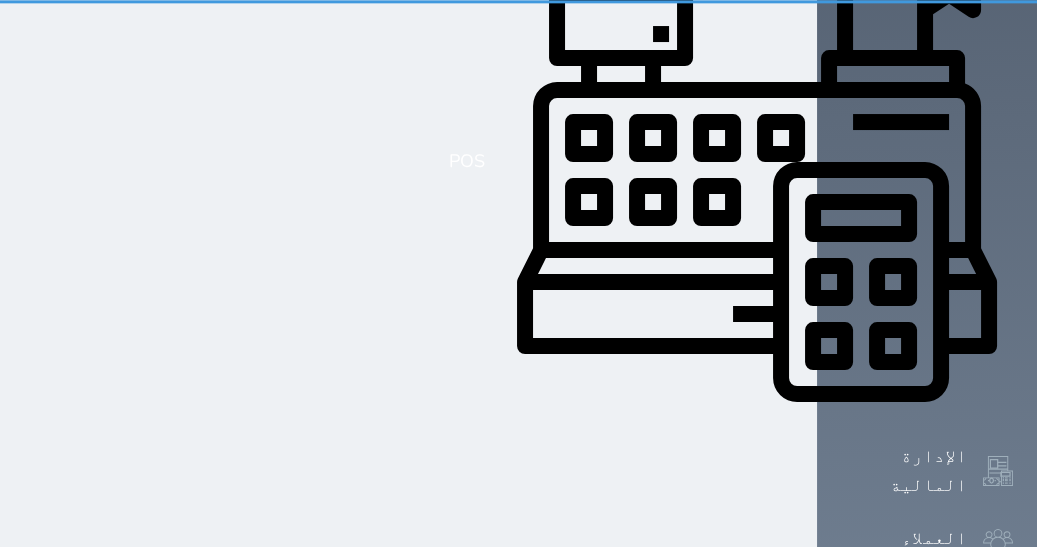 drag, startPoint x: 0, startPoint y: 60, endPoint x: 644, endPoint y: 105, distance: 645.5703 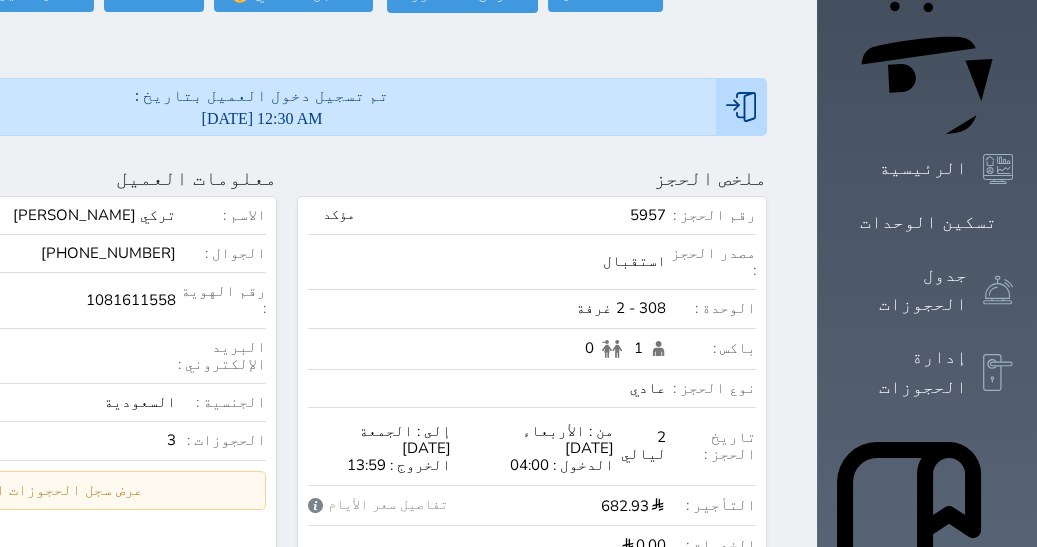 scroll, scrollTop: 0, scrollLeft: 0, axis: both 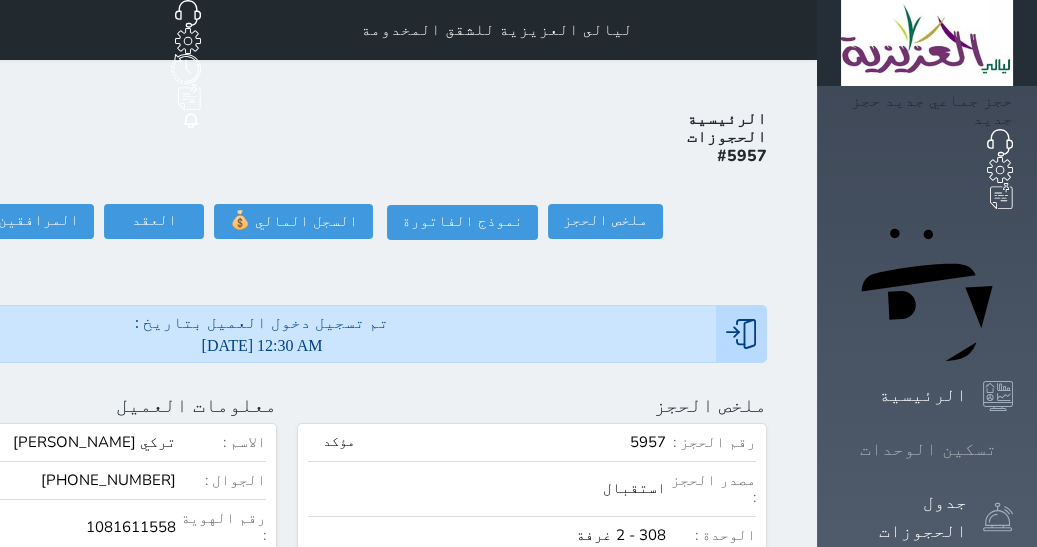 click on "تسكين الوحدات" at bounding box center [928, 449] 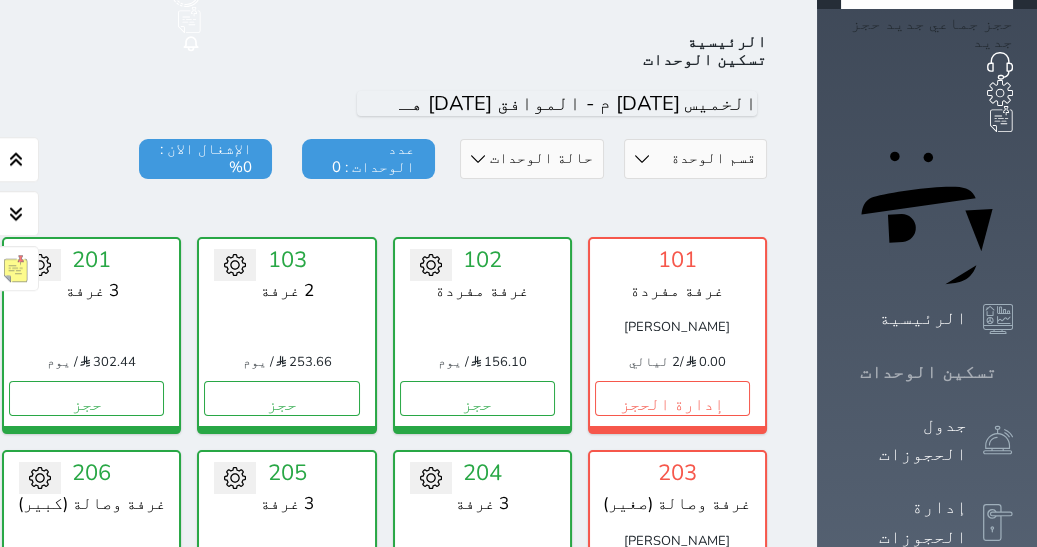 scroll, scrollTop: 77, scrollLeft: 0, axis: vertical 